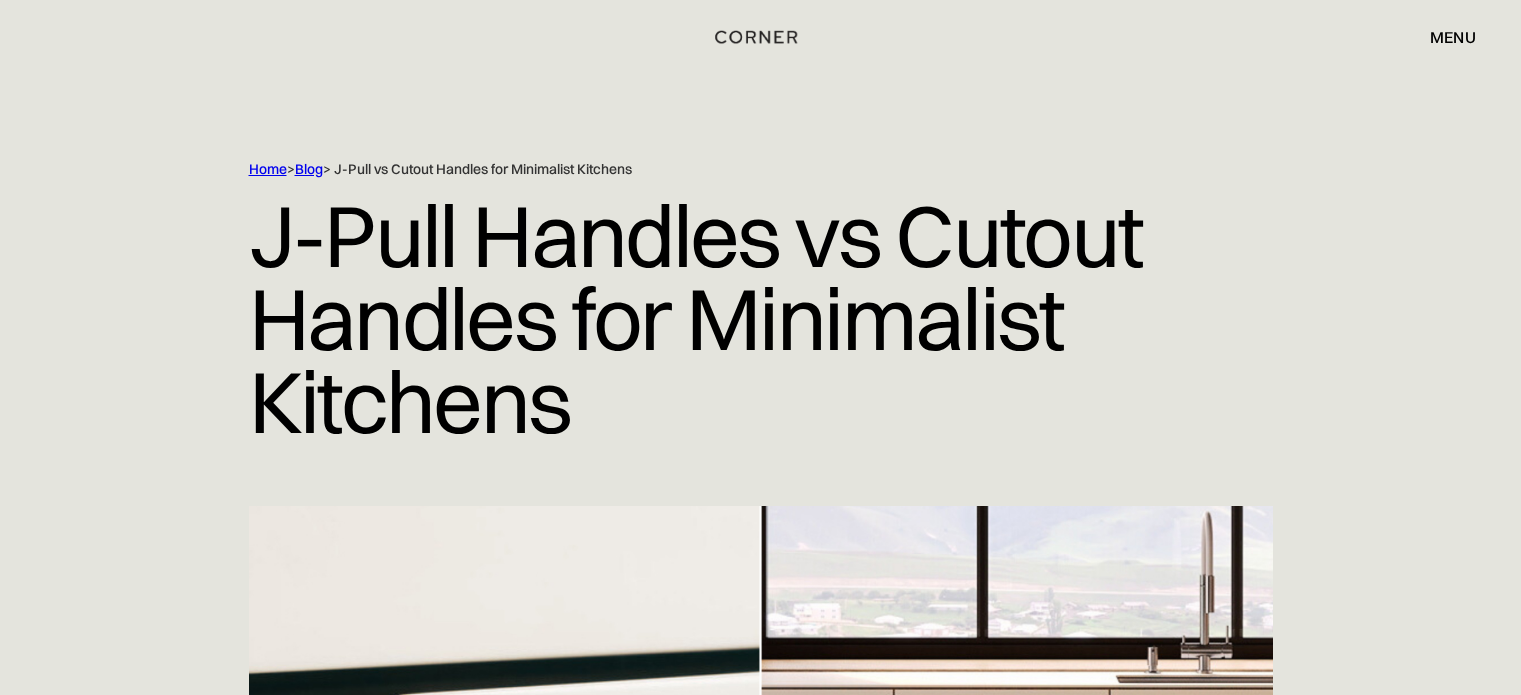scroll, scrollTop: 0, scrollLeft: 0, axis: both 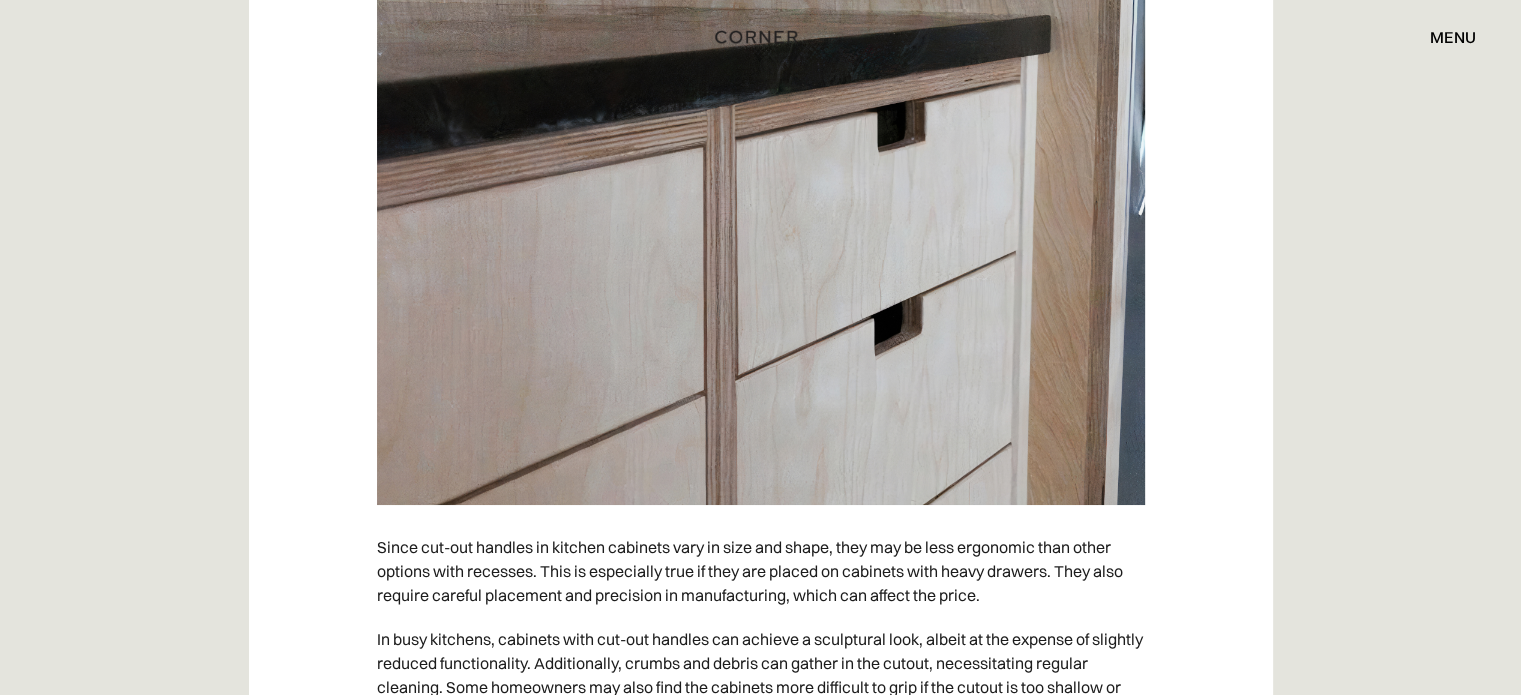 click on "Shop Kitchens Shop Kitchens How it works How it works Projects Projects Price examples Price examples Sustainability Sustainability Our vision Our vision Get an estimate menu close 0 Subtotal Pay with browser. Continue to Checkout No items found. Product is not available in this quantity. Home   >  Blog  > J-Pull vs Cutout Handles for Minimalist Kitchens J-Pull Handles vs Cutout Handles for Minimalist Kitchens For modern homeowners who prefer minimalist contemporary kitchen design, every detail has a practical function. Built-in appliances, efficient work areas, smooth cabinet fronts, and minimal distracting decor create a calm atmosphere and ensure smooth operation. In such a kitchen, processes run as smoothly and evenly as the surfaces and fronts that represent them. Handleless kitchen cabinets have become the basis of the aesthetics of modern minimalist kitchens. There are options for handleless fronts, both completely handleless and with hidden,  recessed cabinet handles ‍ European-style kitchens -" at bounding box center [760, -7114] 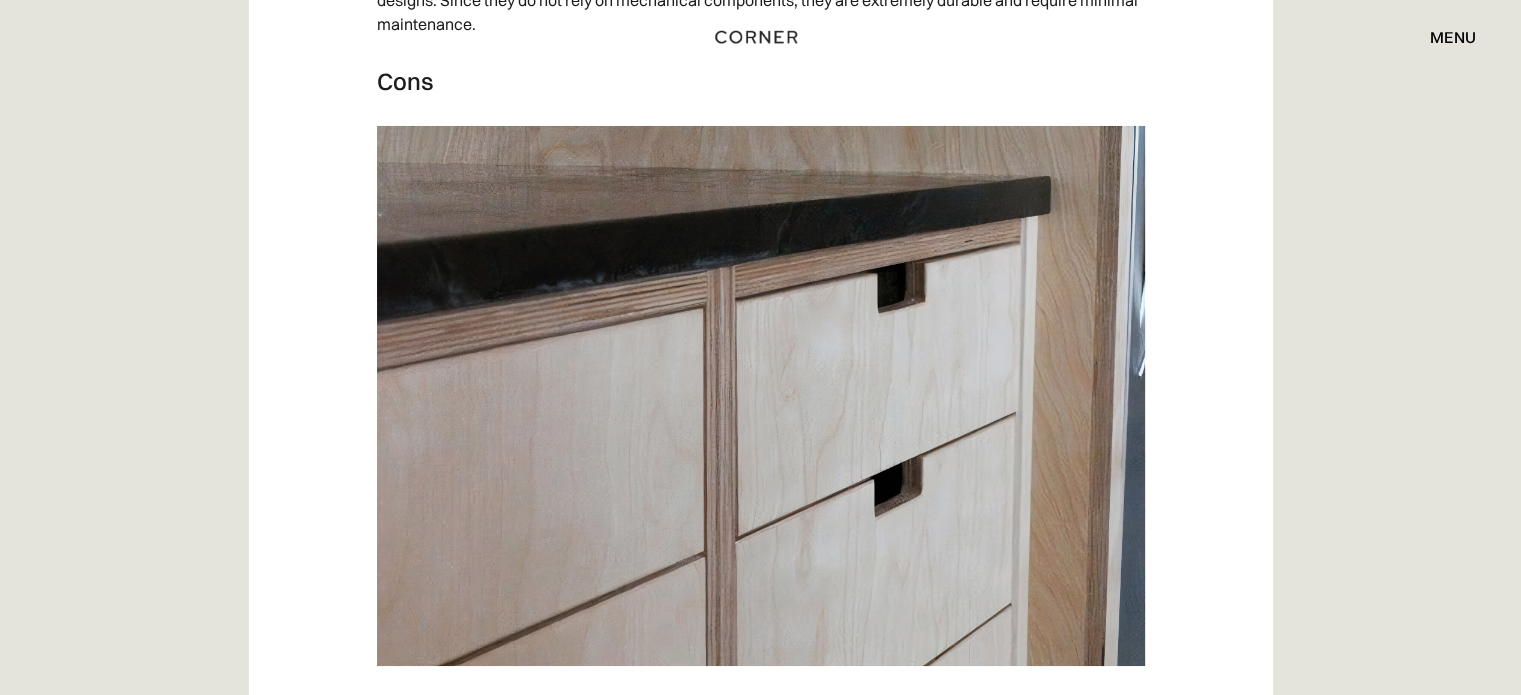 scroll, scrollTop: 7303, scrollLeft: 0, axis: vertical 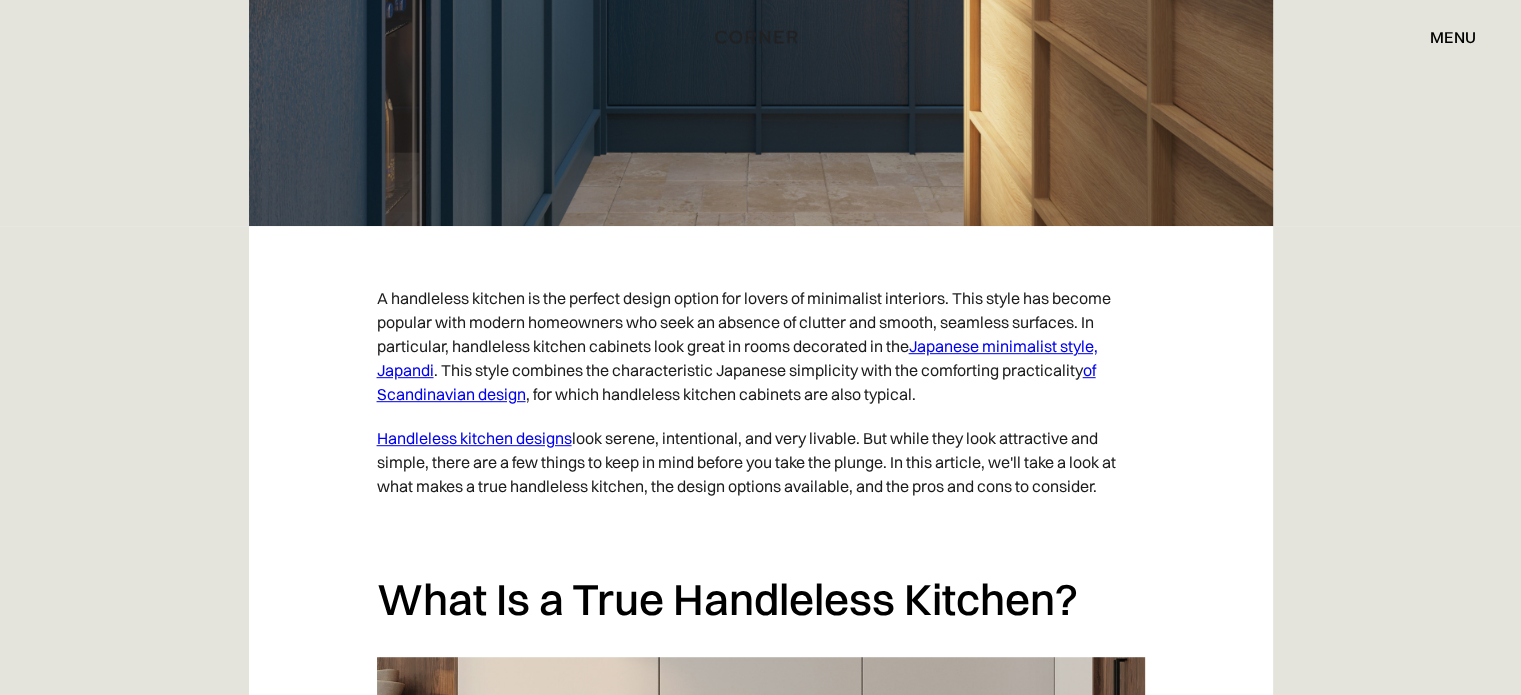 click on "Handleless kitchen designs" at bounding box center (474, 438) 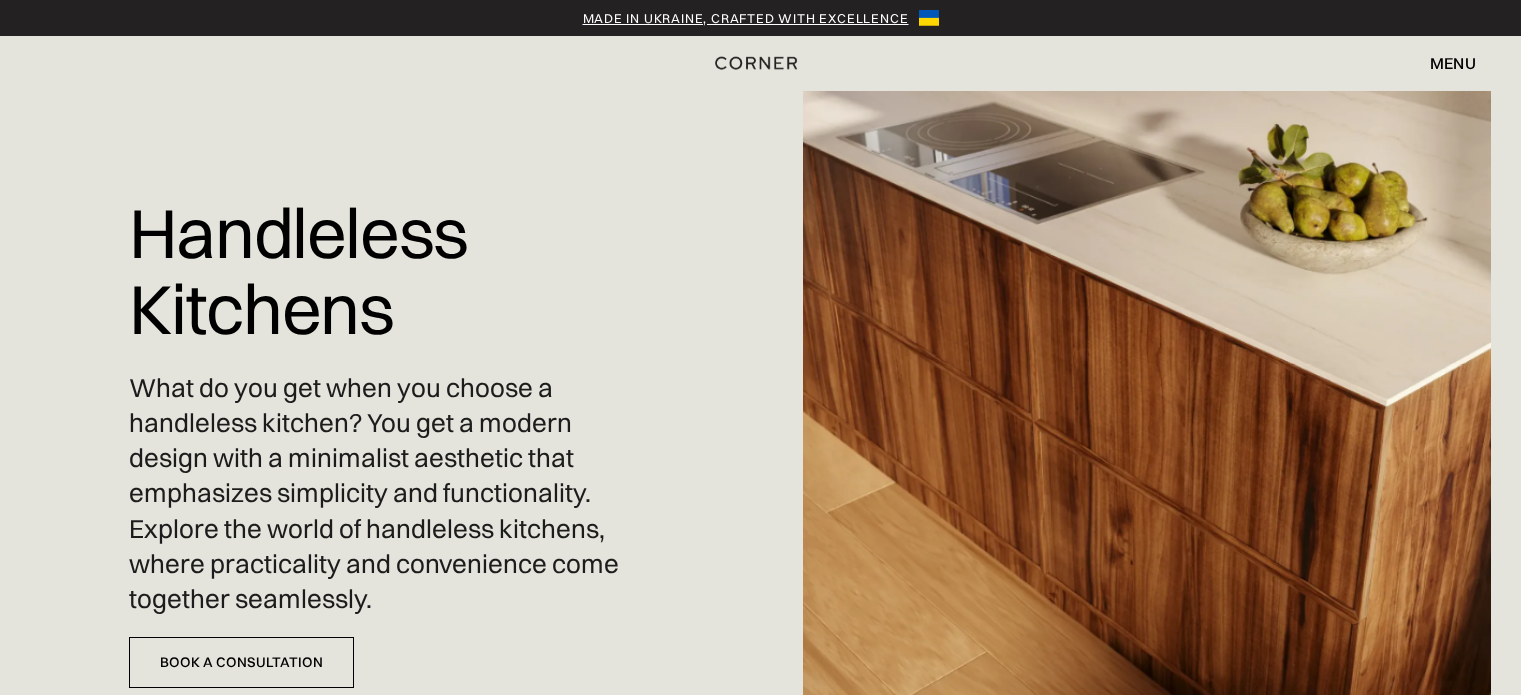 scroll, scrollTop: 0, scrollLeft: 0, axis: both 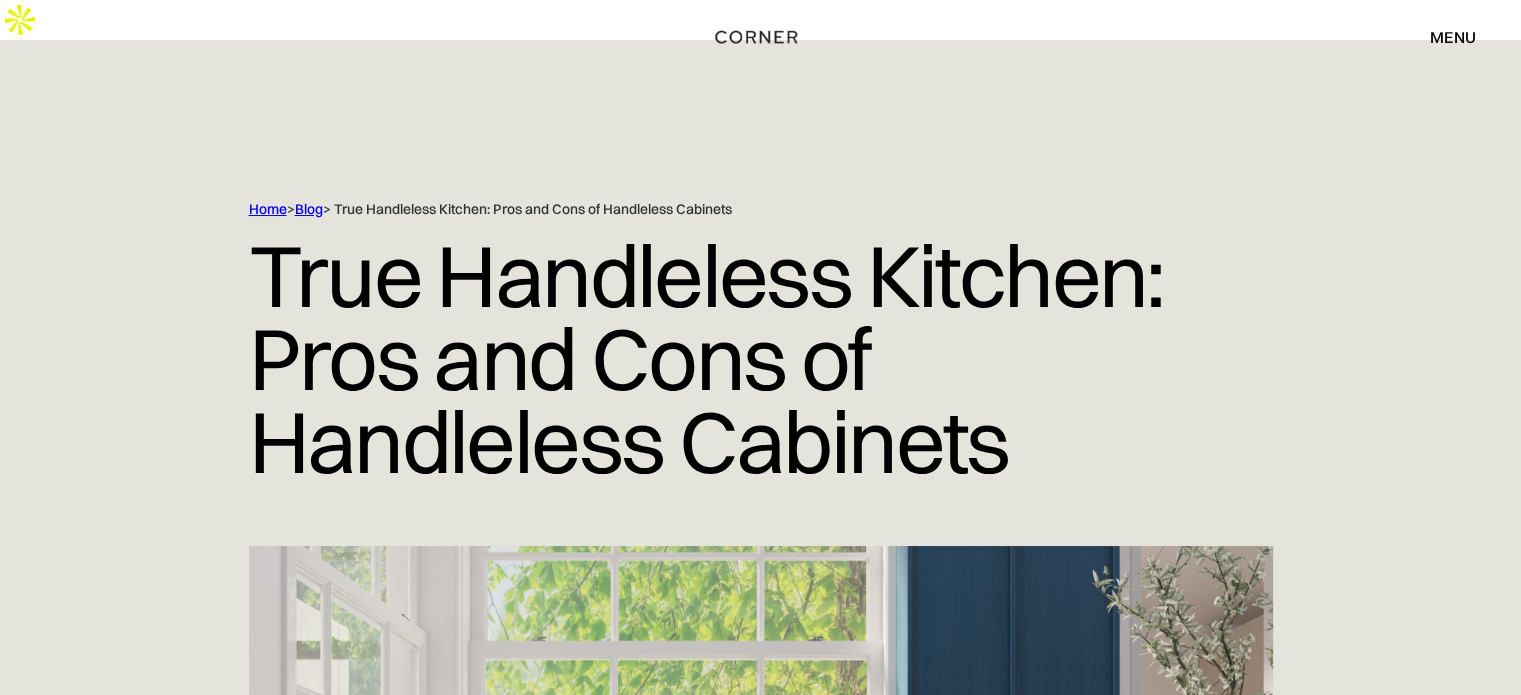 click on "Blog" at bounding box center [309, 209] 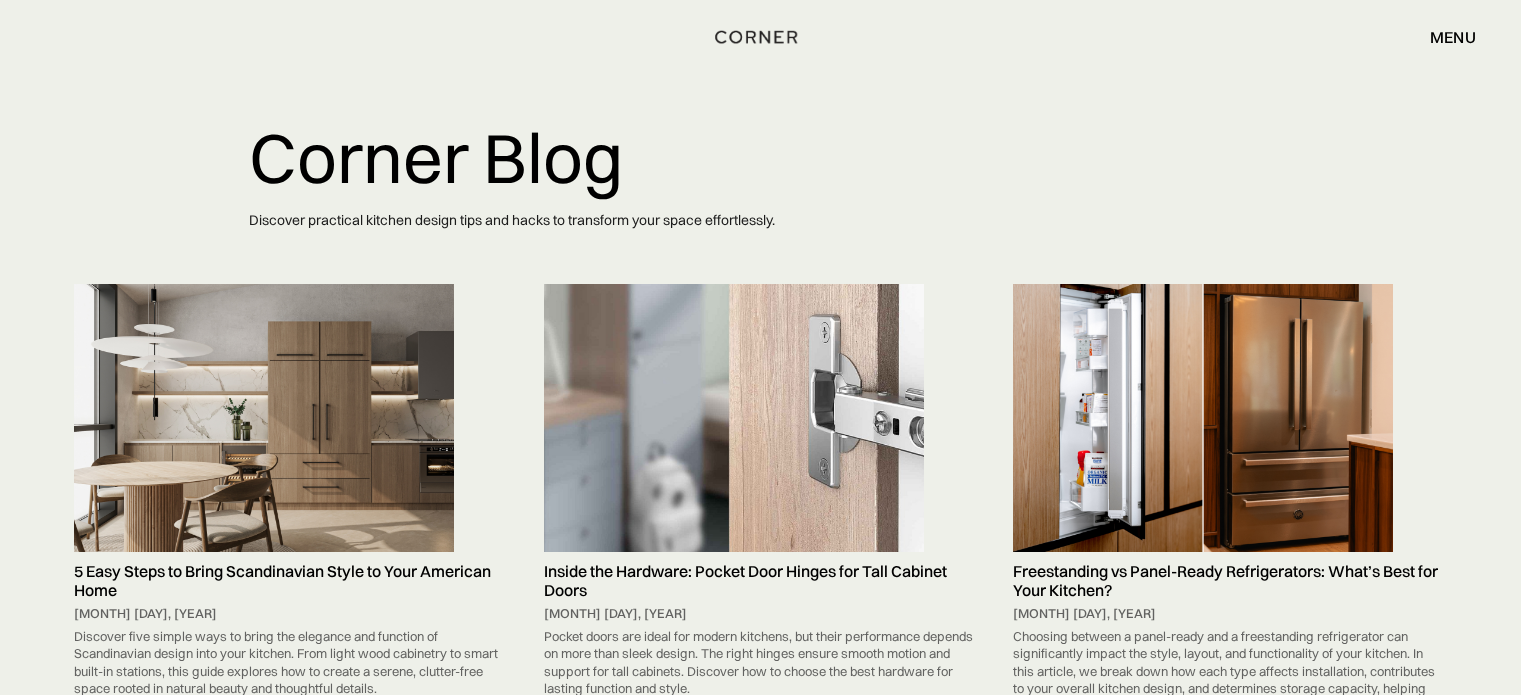 scroll, scrollTop: 0, scrollLeft: 0, axis: both 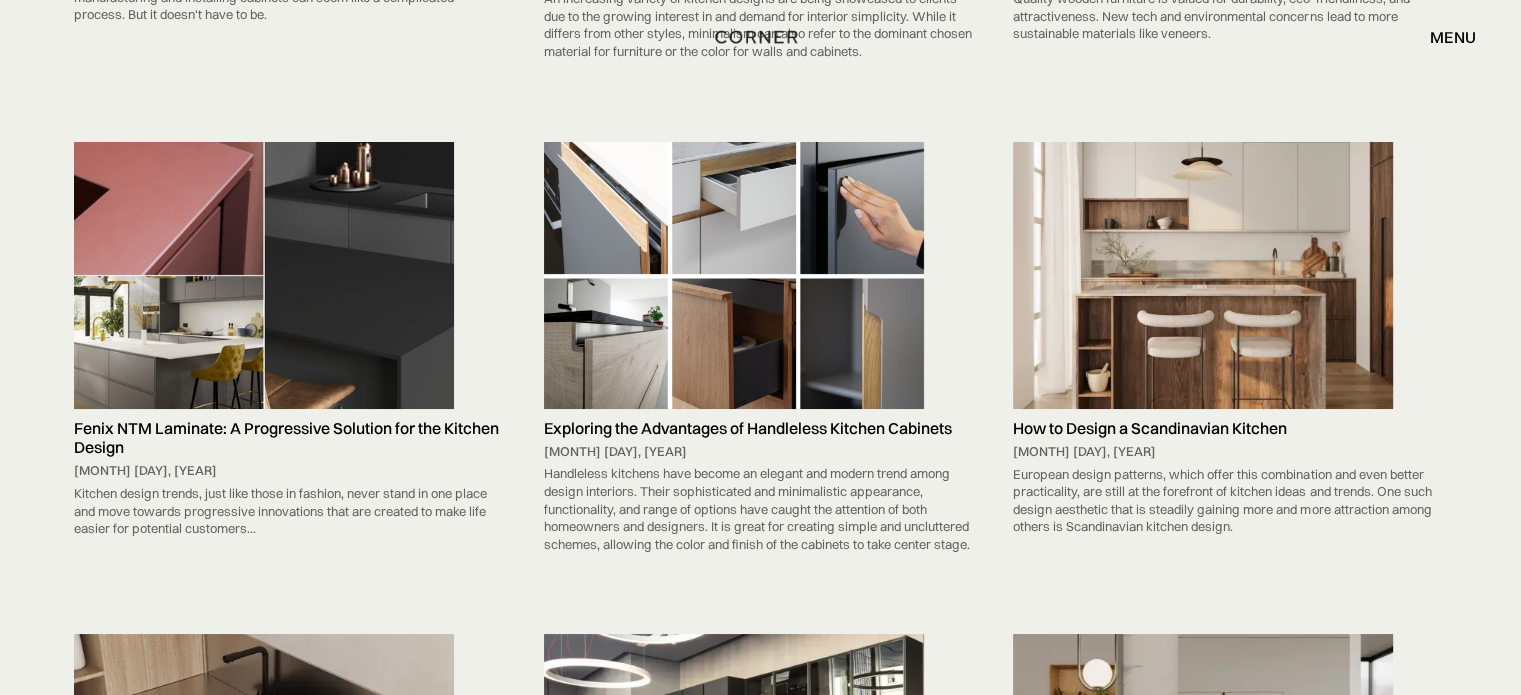 click at bounding box center (734, 275) 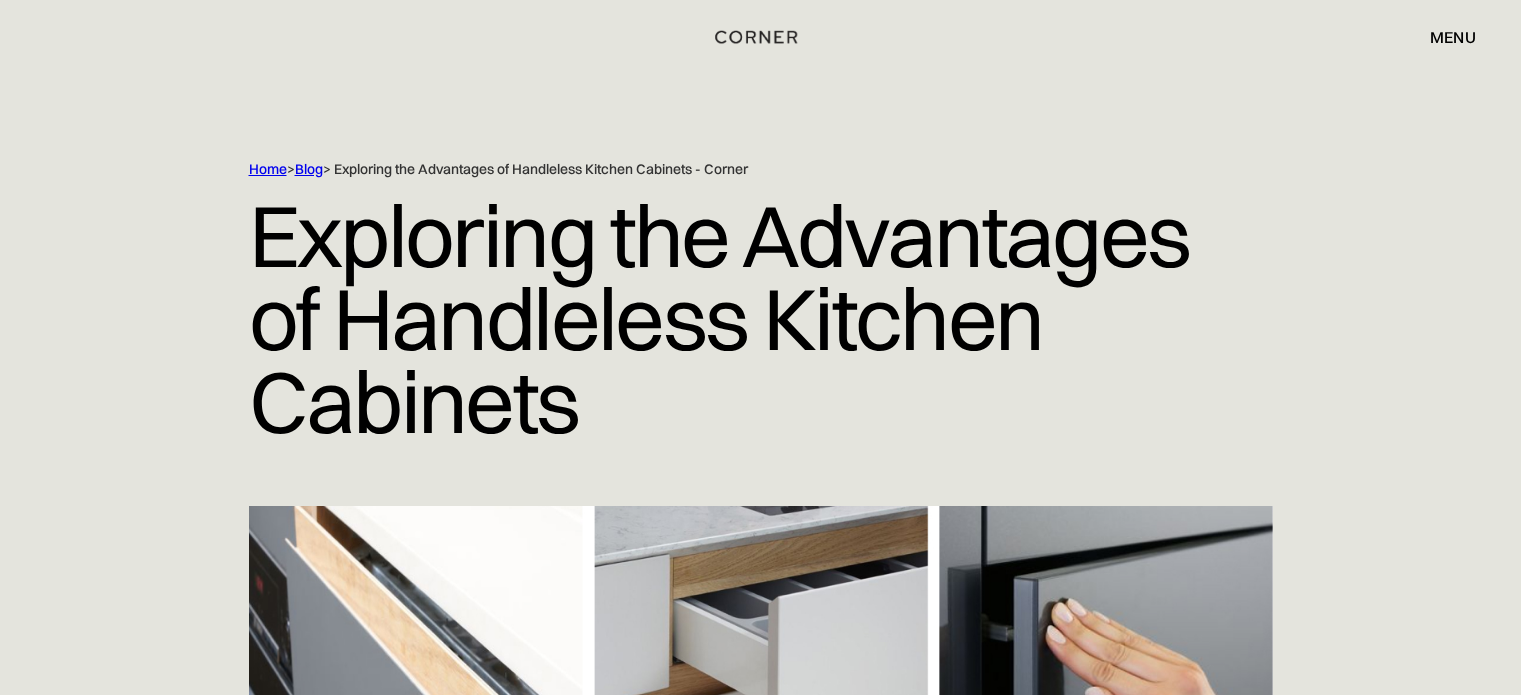 scroll, scrollTop: 0, scrollLeft: 0, axis: both 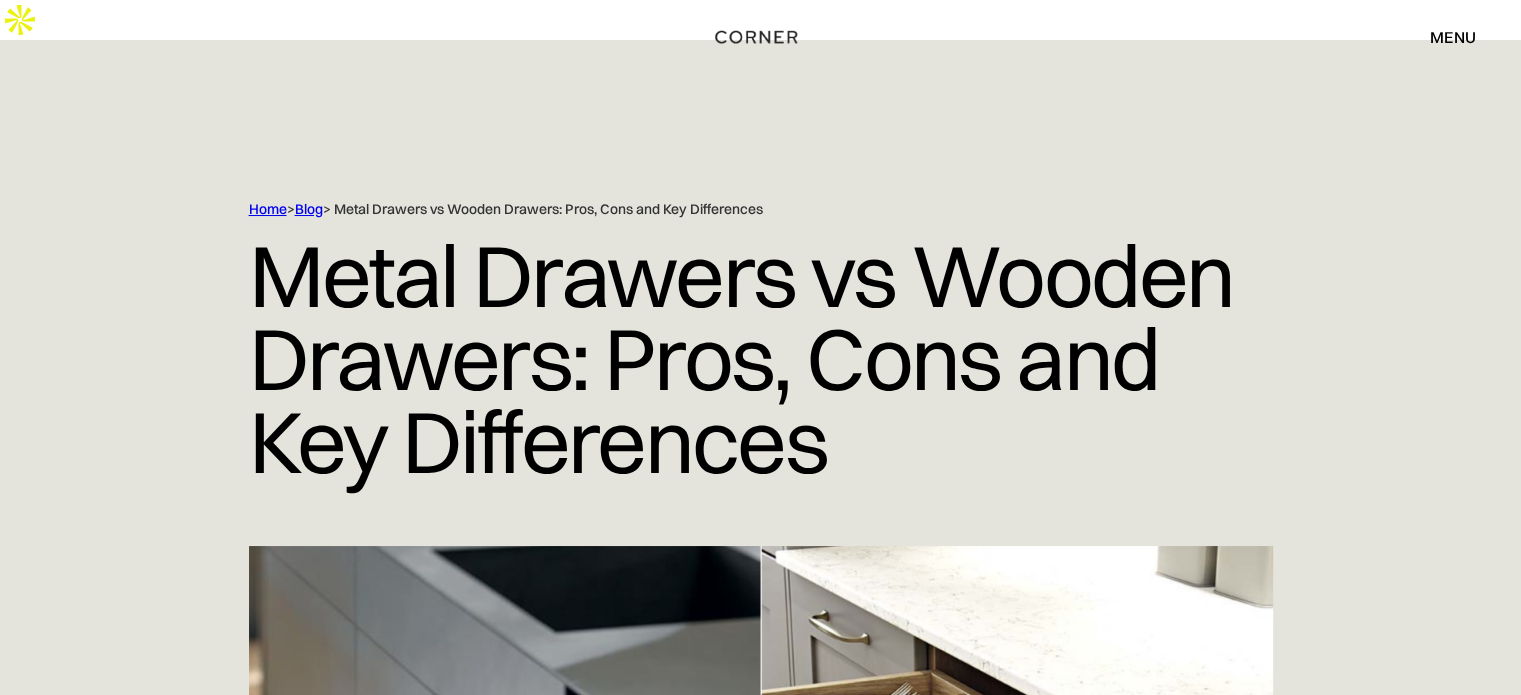 click on "Blog" at bounding box center (309, 209) 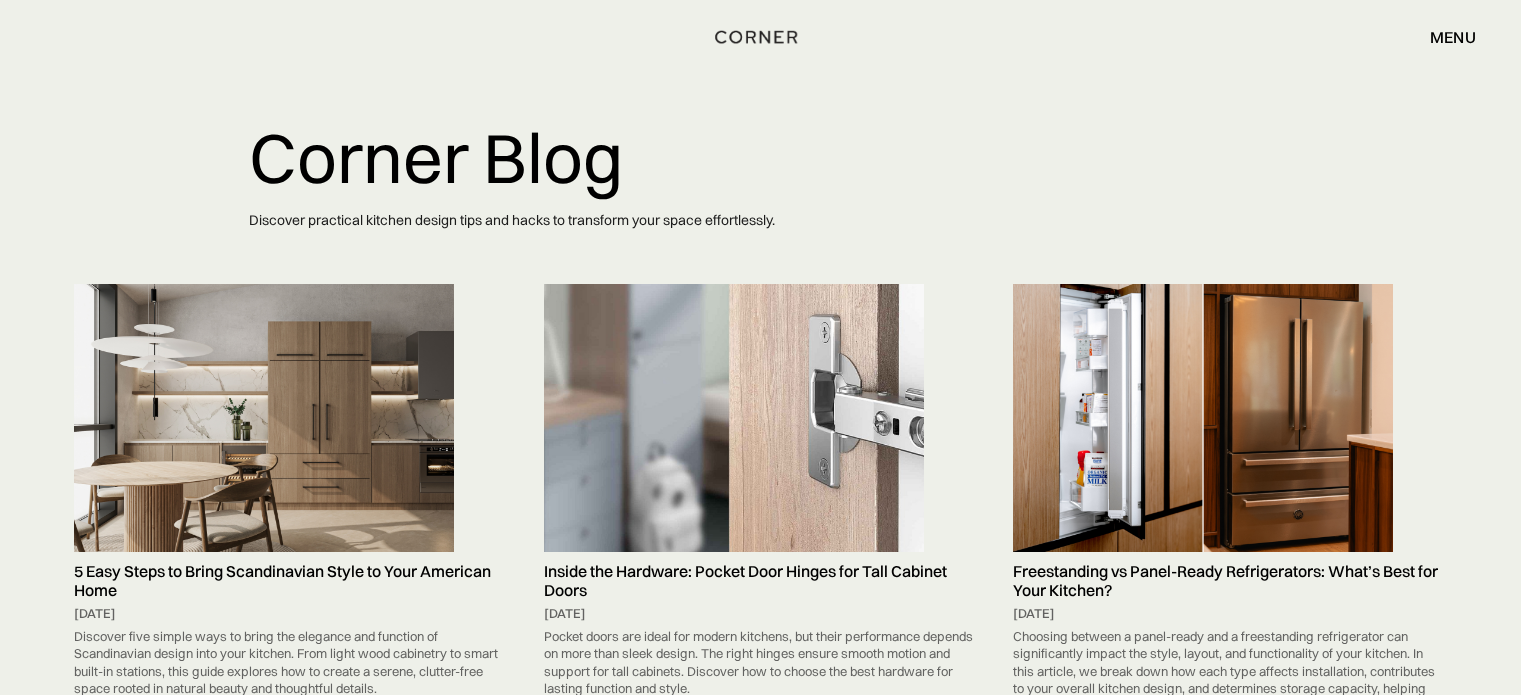 scroll, scrollTop: 0, scrollLeft: 0, axis: both 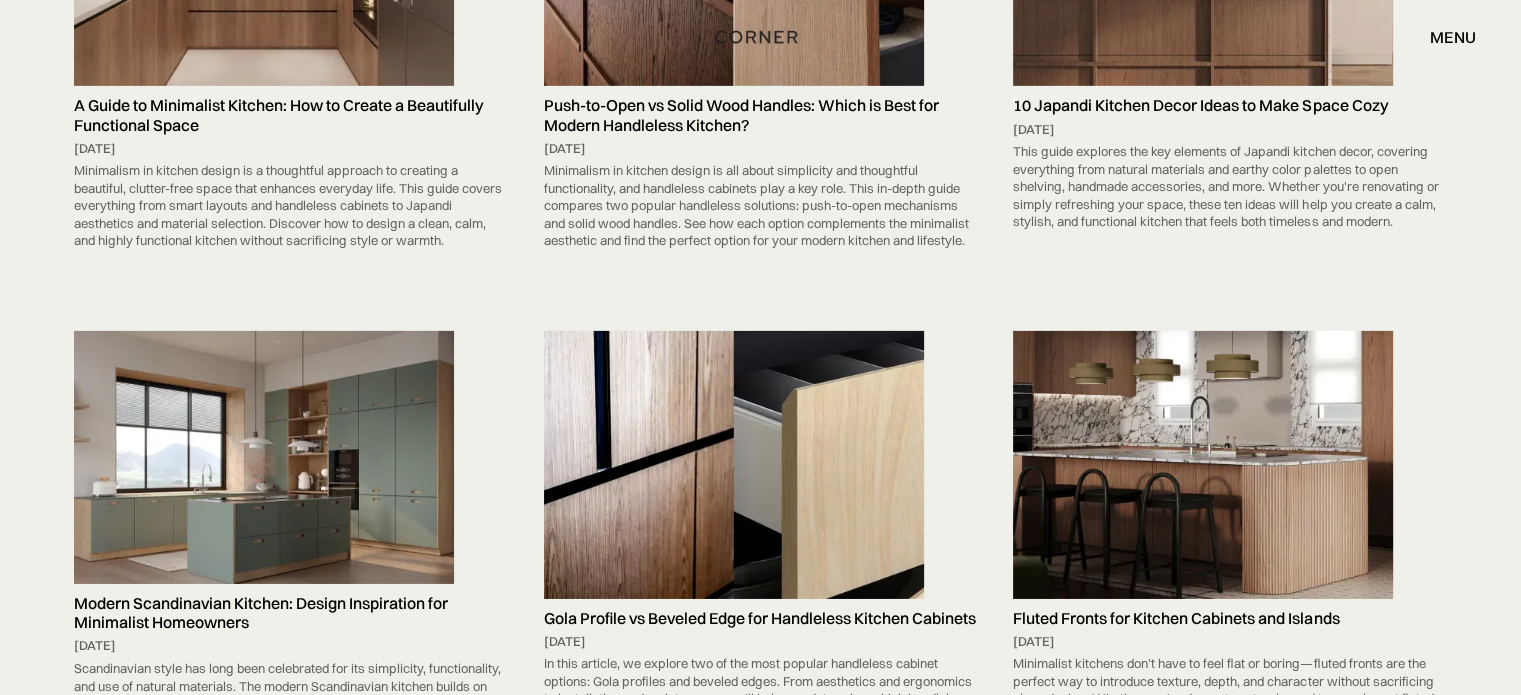 click at bounding box center (734, 465) 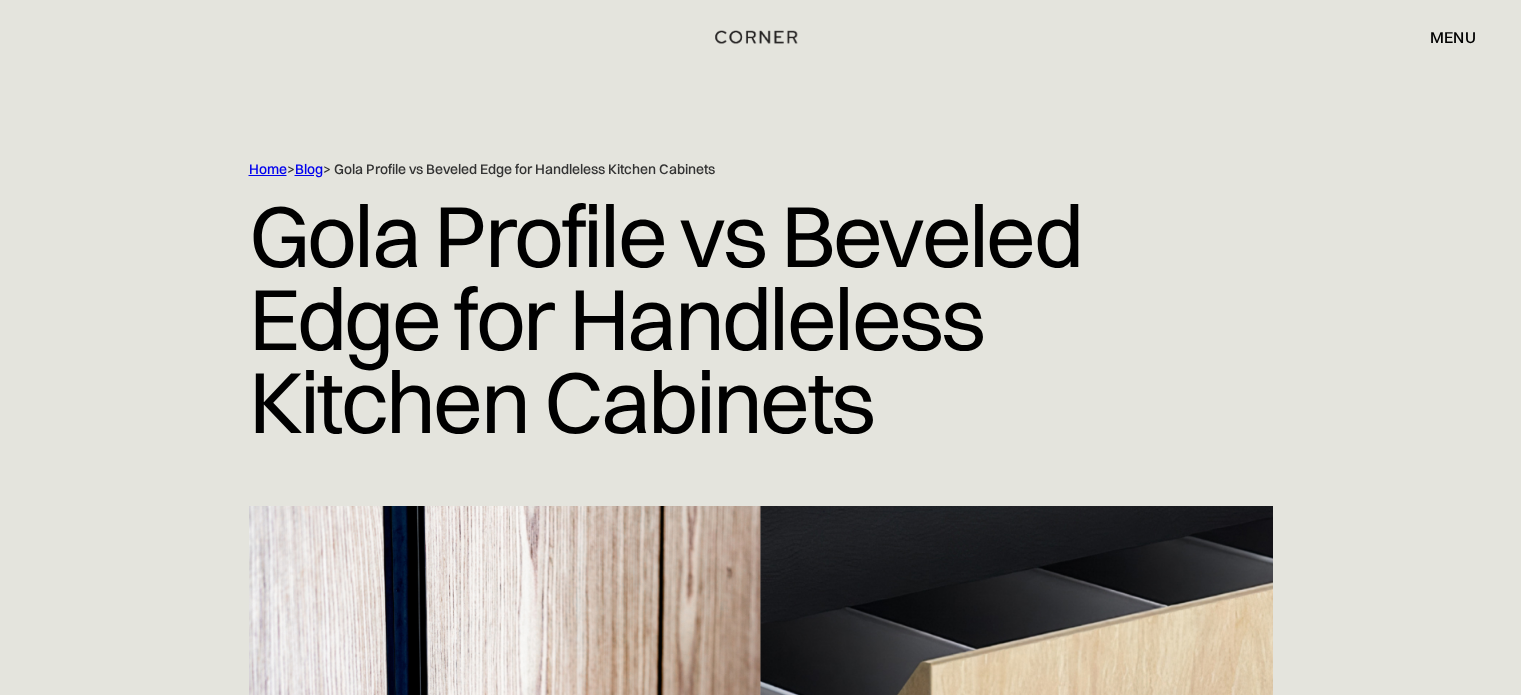 scroll, scrollTop: 0, scrollLeft: 0, axis: both 